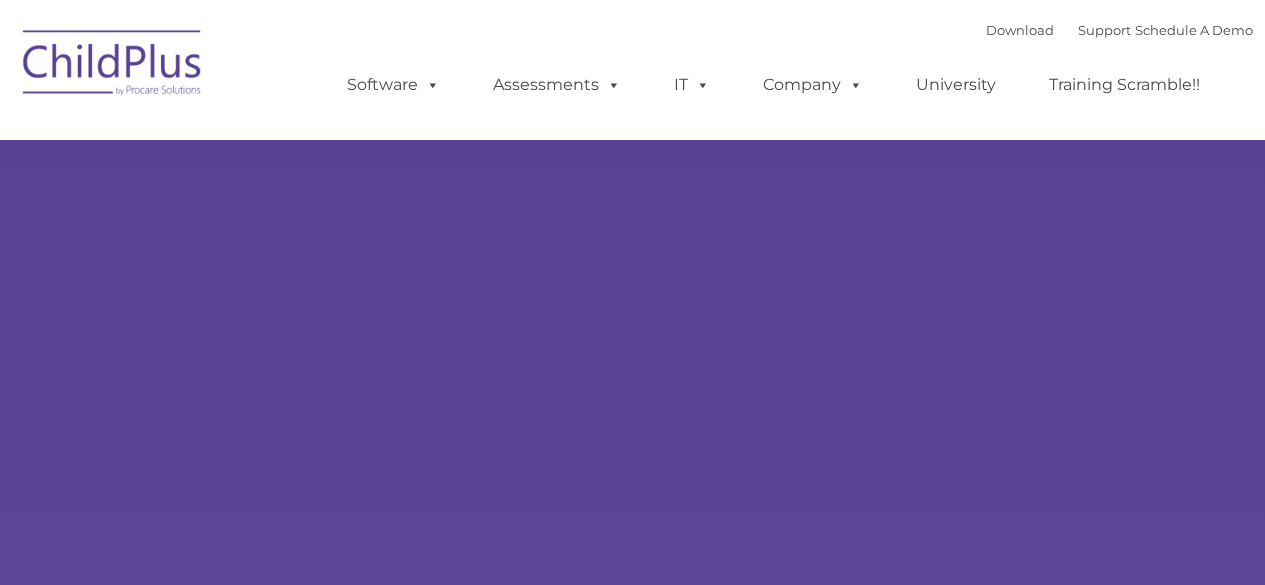 scroll, scrollTop: 0, scrollLeft: 0, axis: both 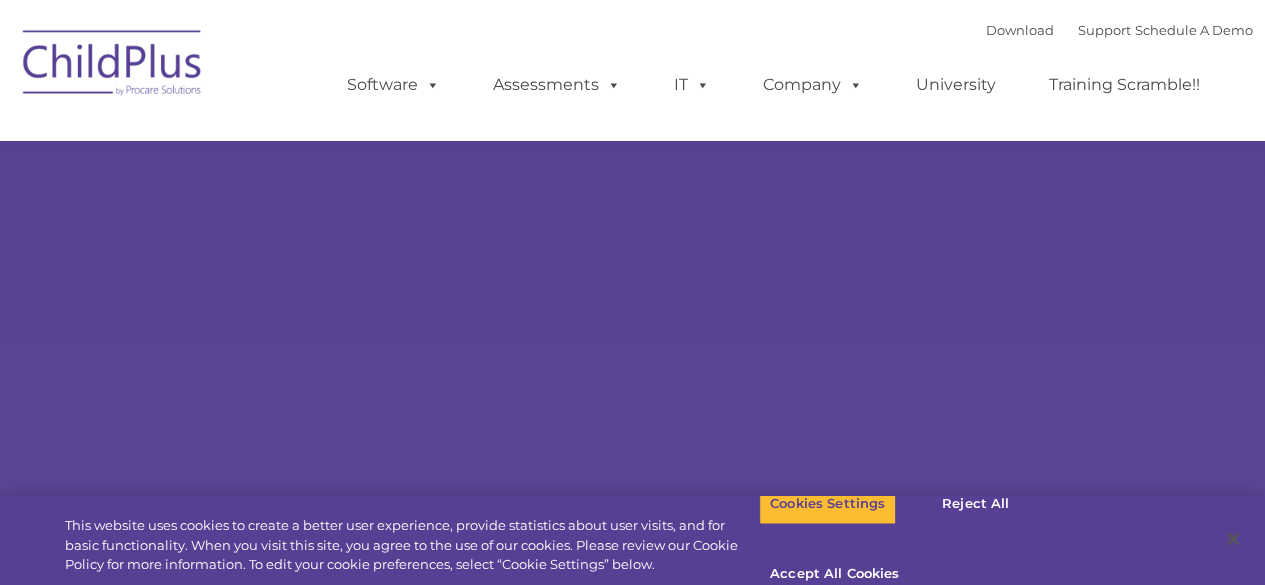 type on "" 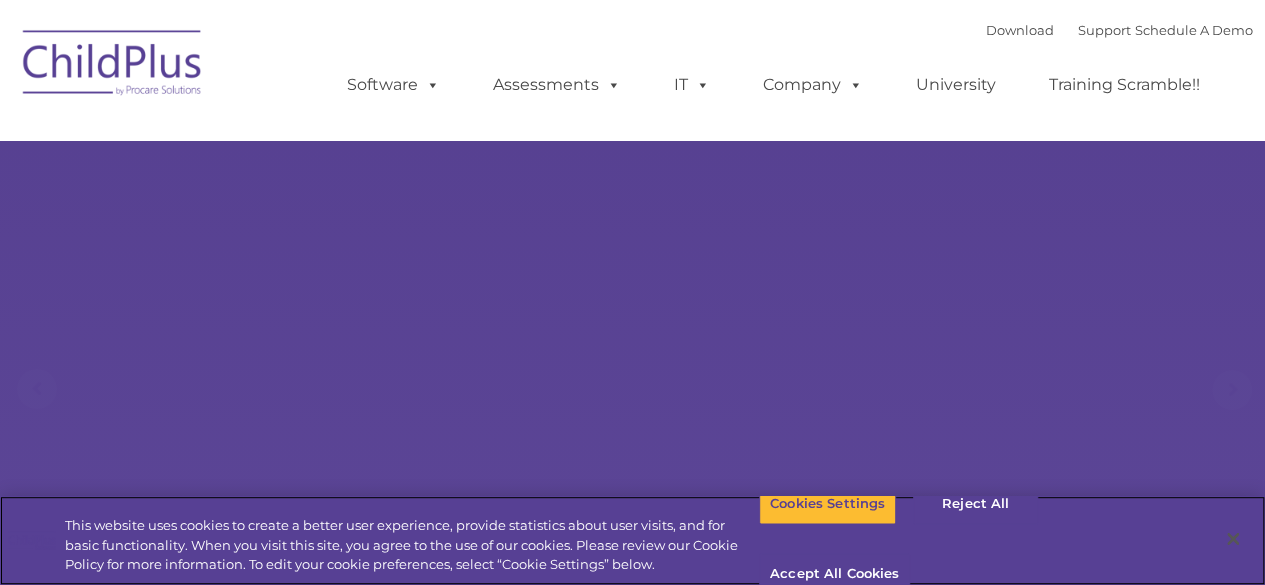 select on "MEDIUM" 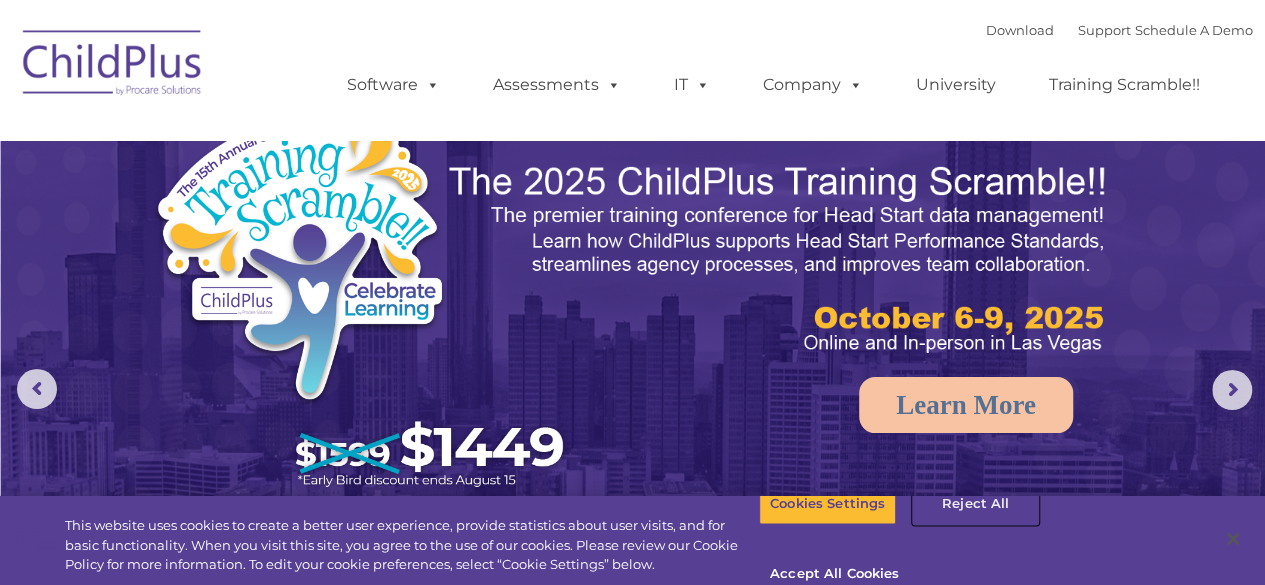 click on "Reject All" at bounding box center [975, 504] 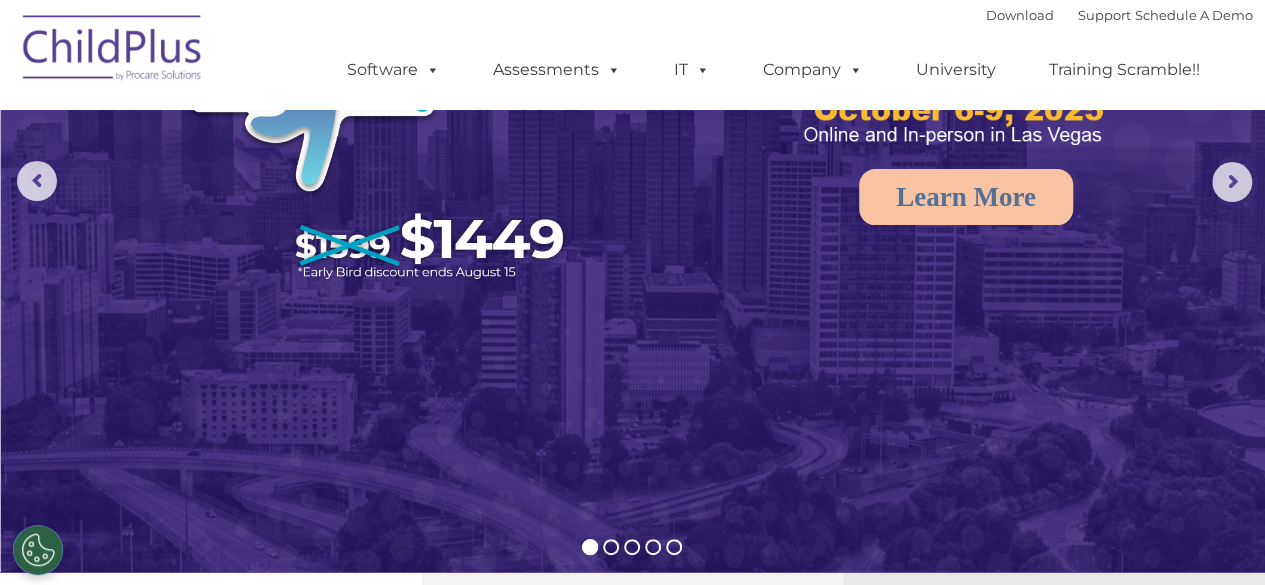 scroll, scrollTop: 0, scrollLeft: 0, axis: both 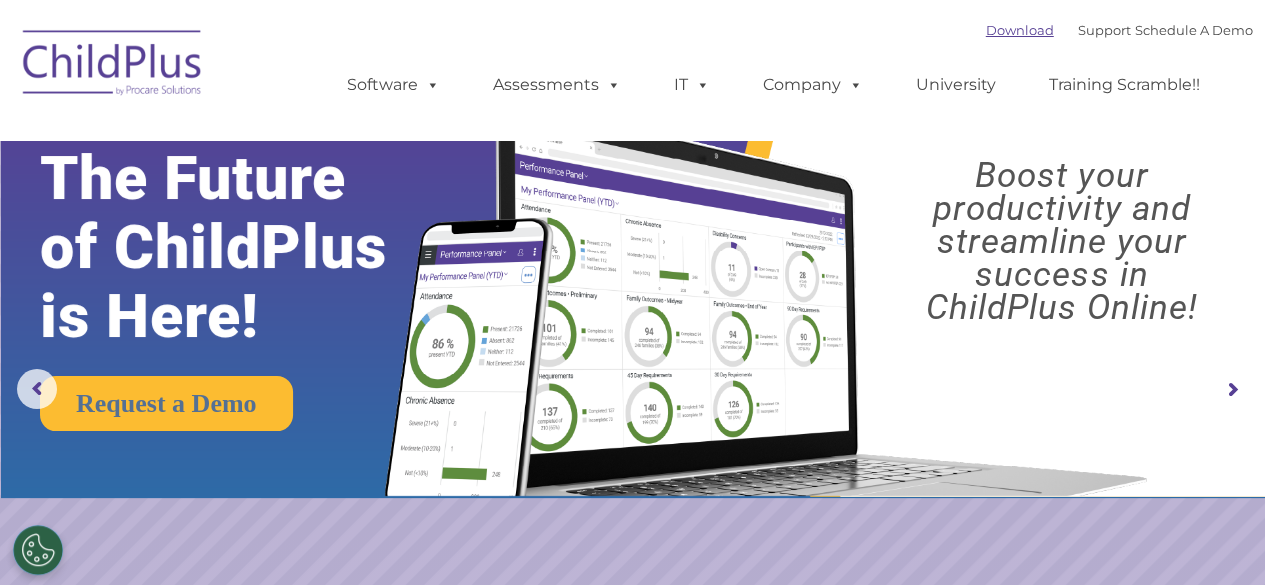 click on "Download" at bounding box center (1020, 30) 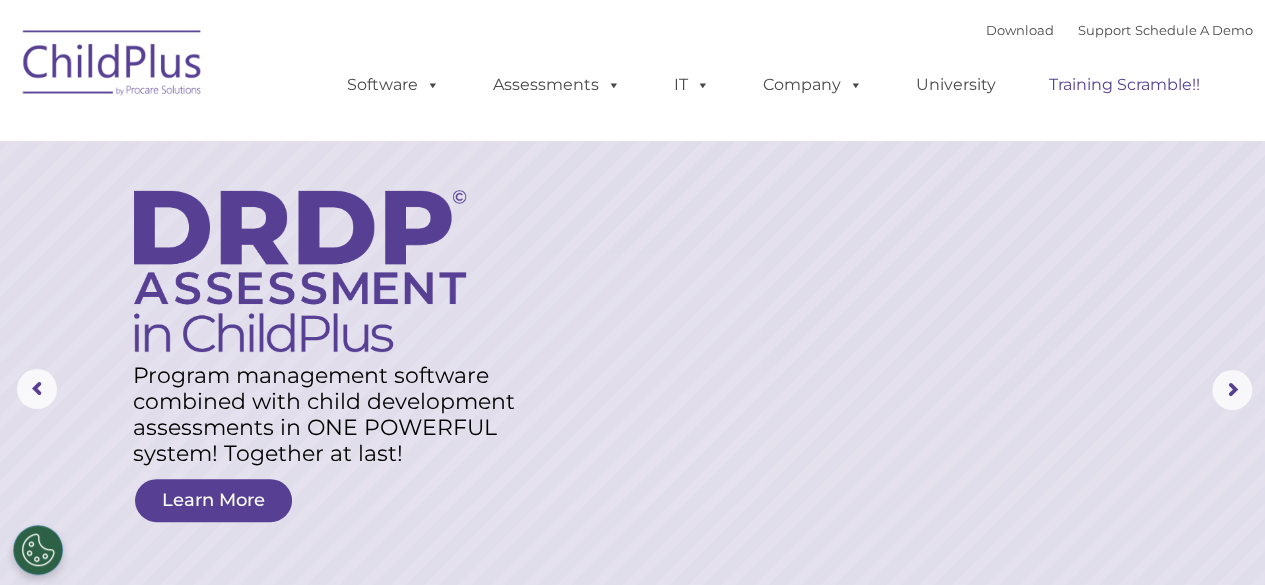 click on "Training Scramble!!" at bounding box center [1124, 85] 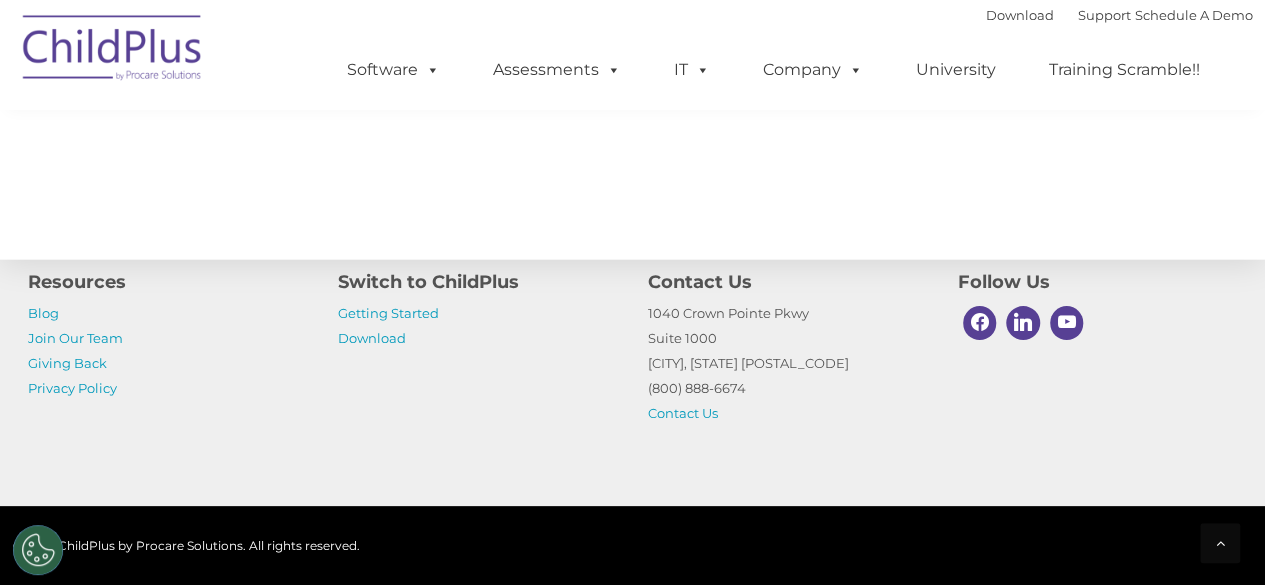 scroll, scrollTop: 2406, scrollLeft: 0, axis: vertical 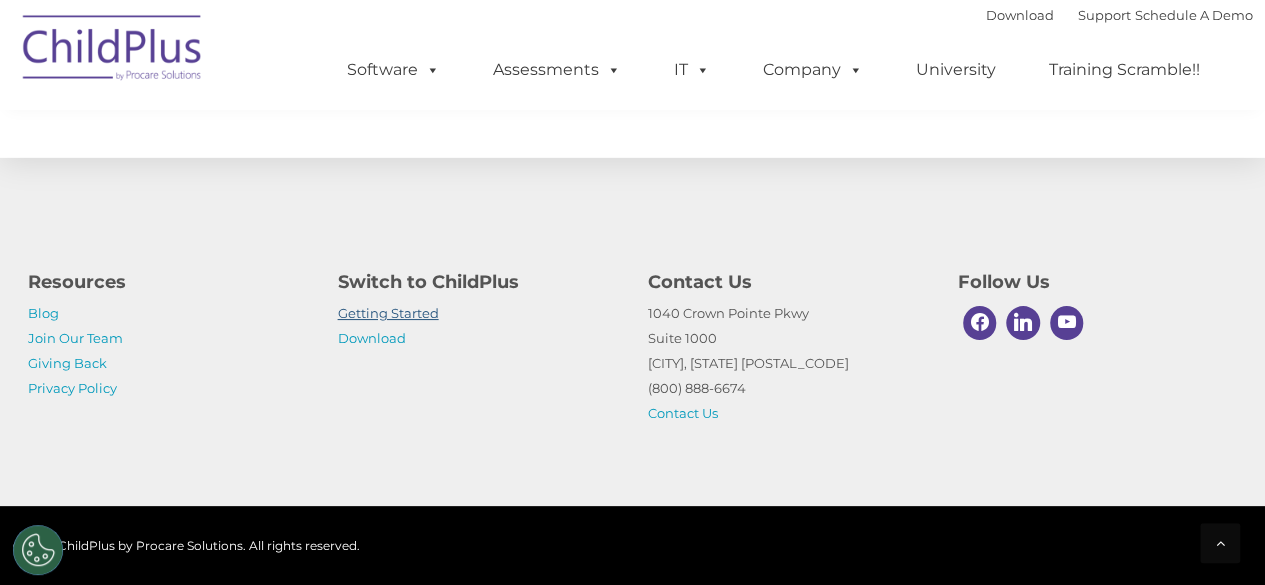 click on "Getting Started" at bounding box center (388, 313) 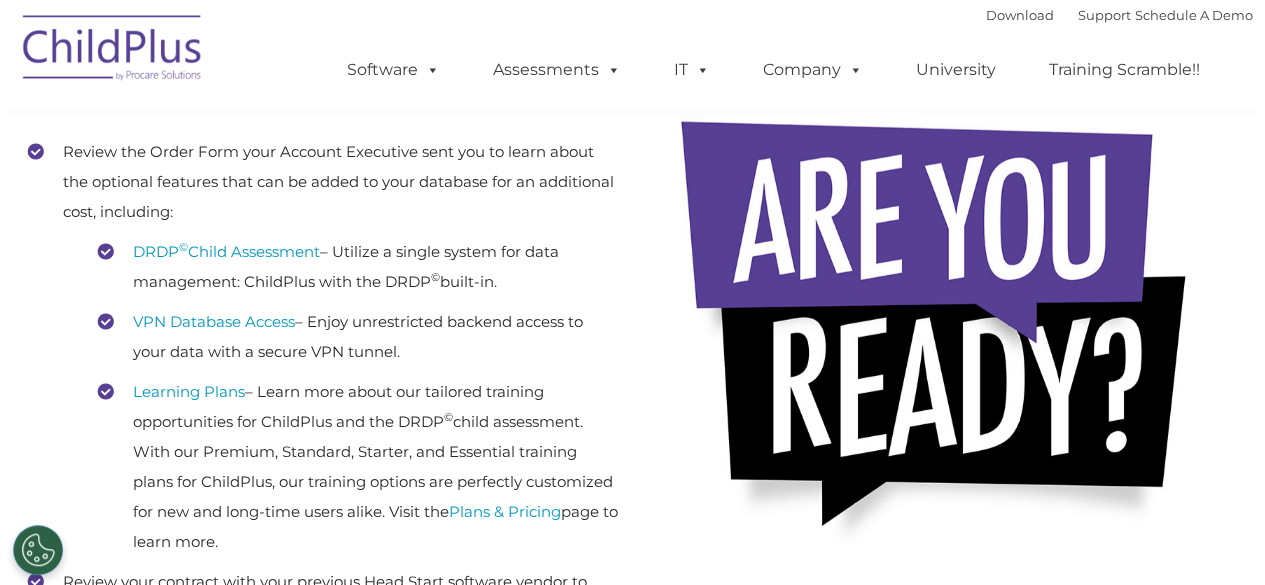scroll, scrollTop: 478, scrollLeft: 0, axis: vertical 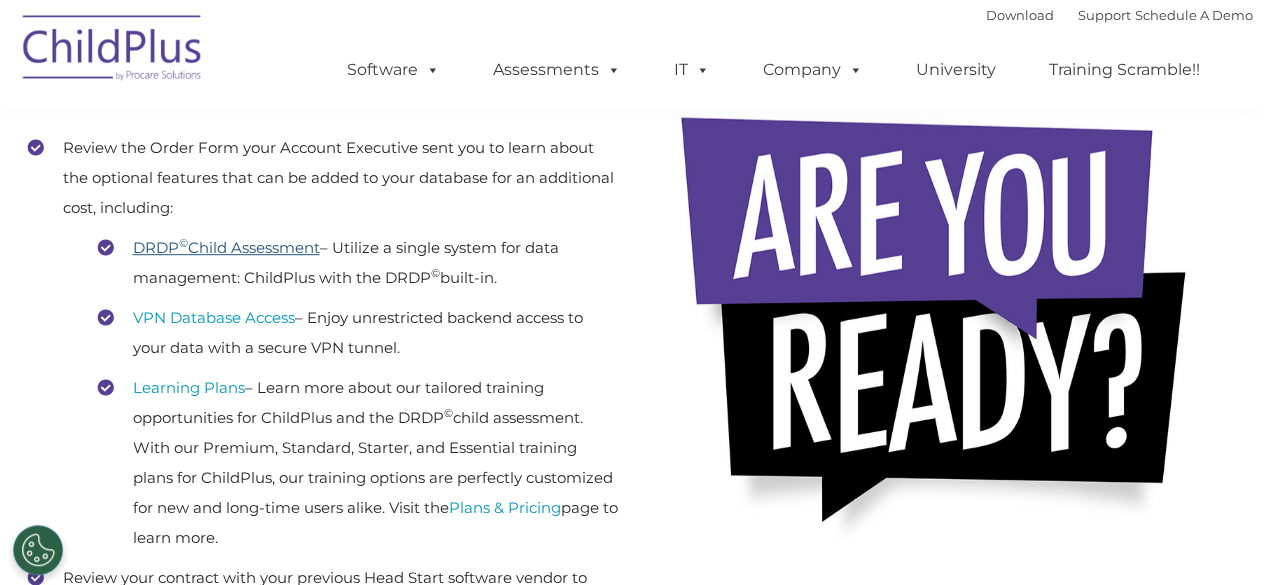 click on "DRDP ©  Child Assessment" at bounding box center [226, 247] 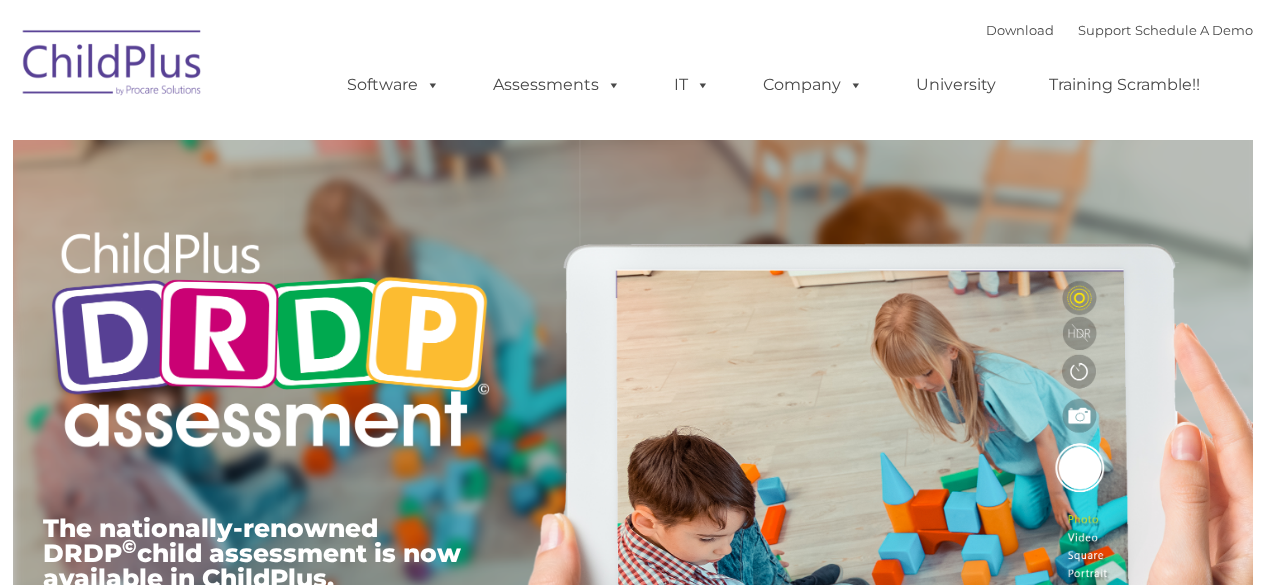 scroll, scrollTop: 0, scrollLeft: 0, axis: both 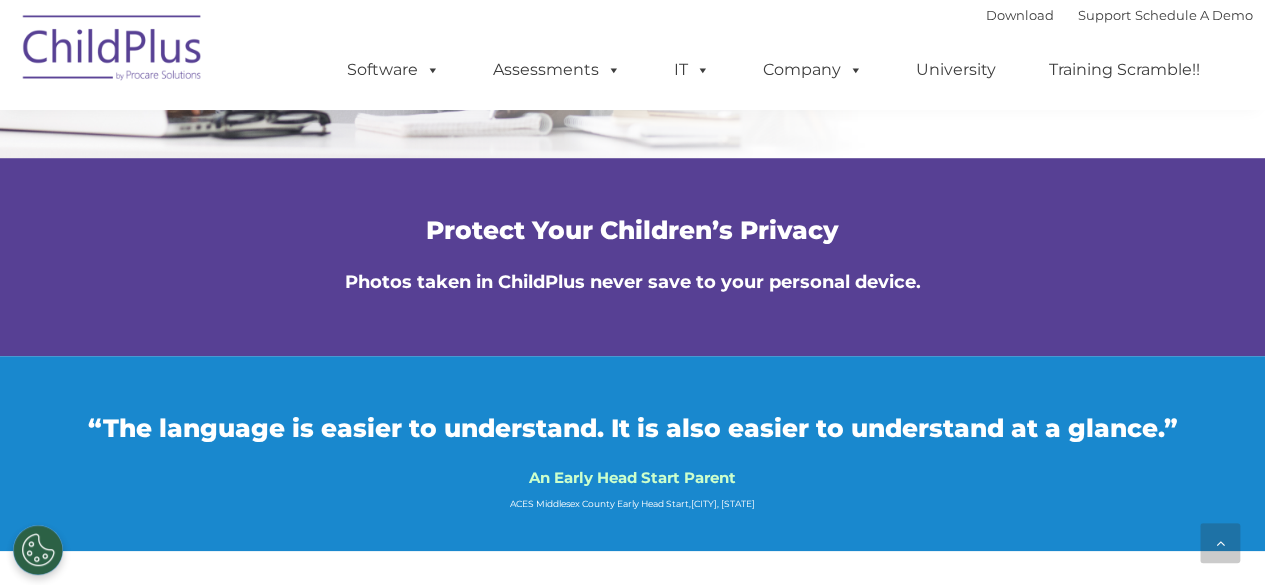 type on "" 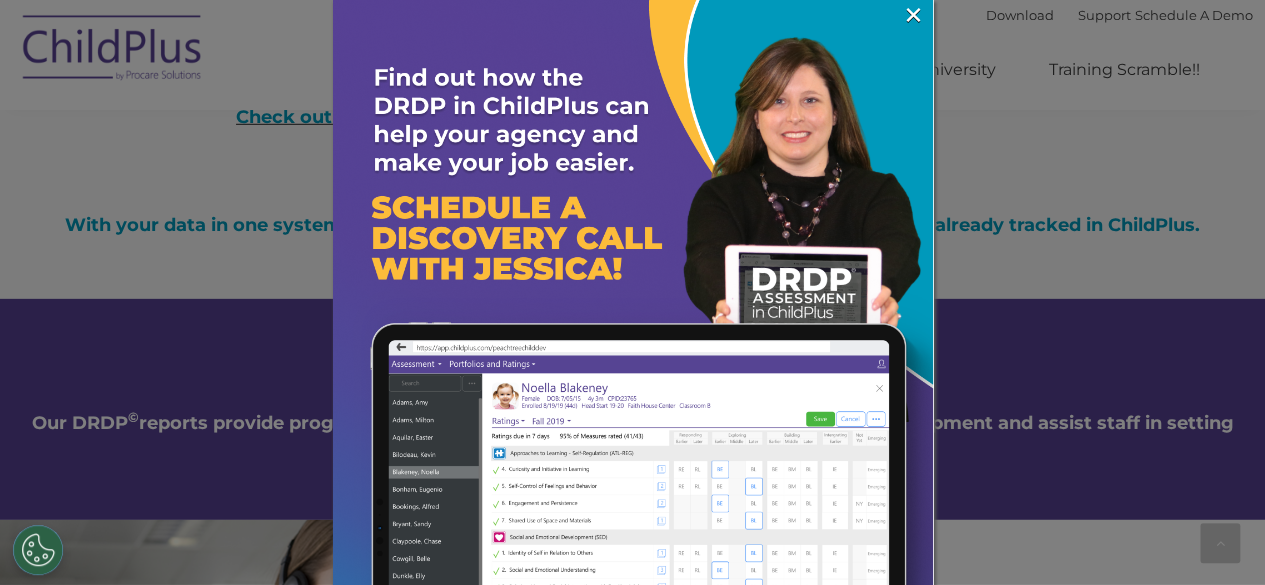 scroll, scrollTop: 6695, scrollLeft: 0, axis: vertical 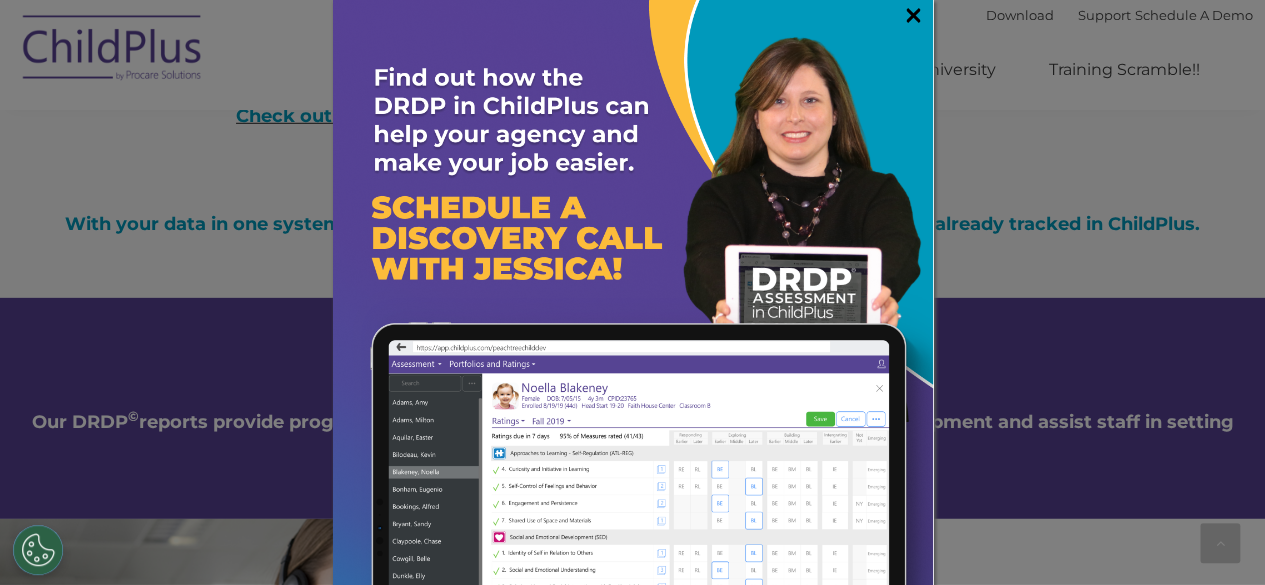 click on "×" at bounding box center [913, 15] 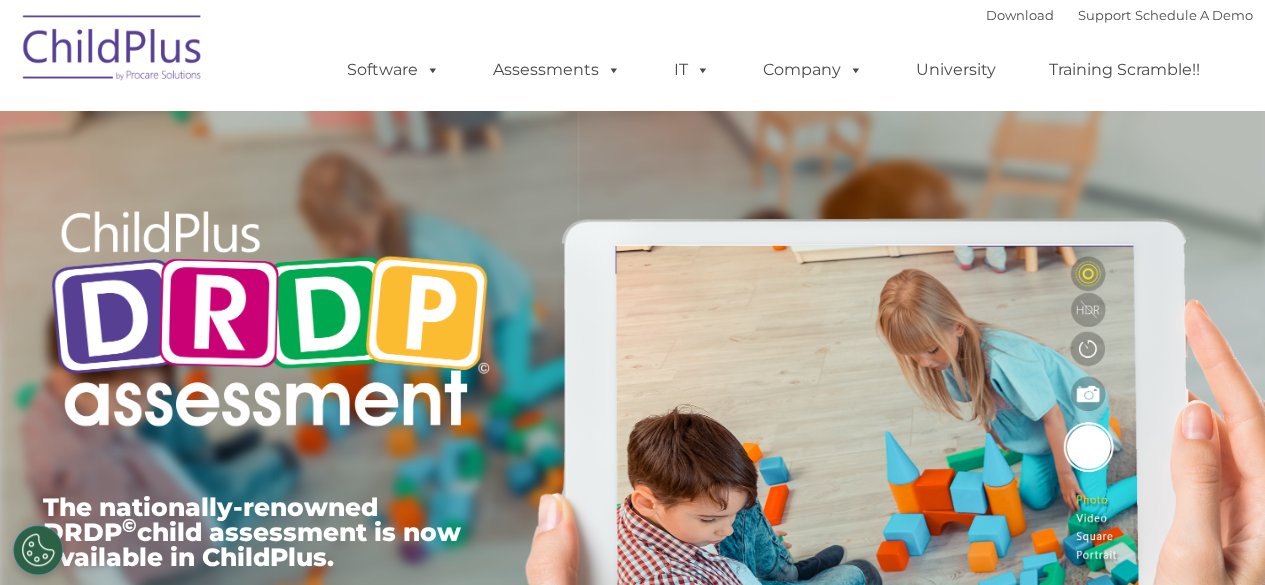 scroll, scrollTop: 0, scrollLeft: 0, axis: both 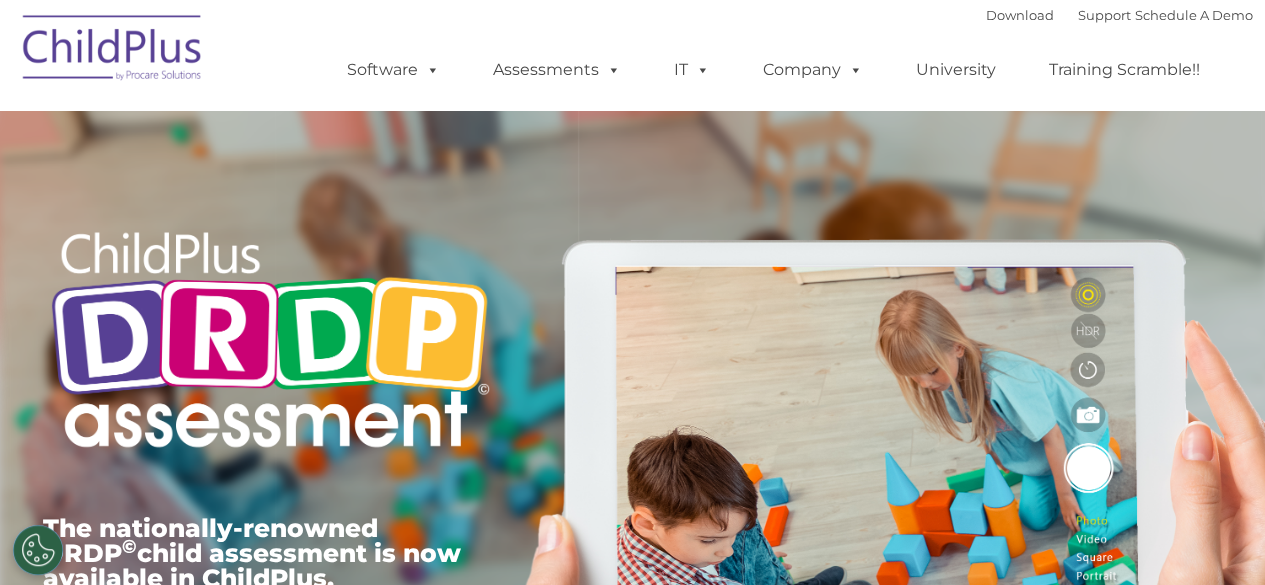 click at bounding box center [113, 51] 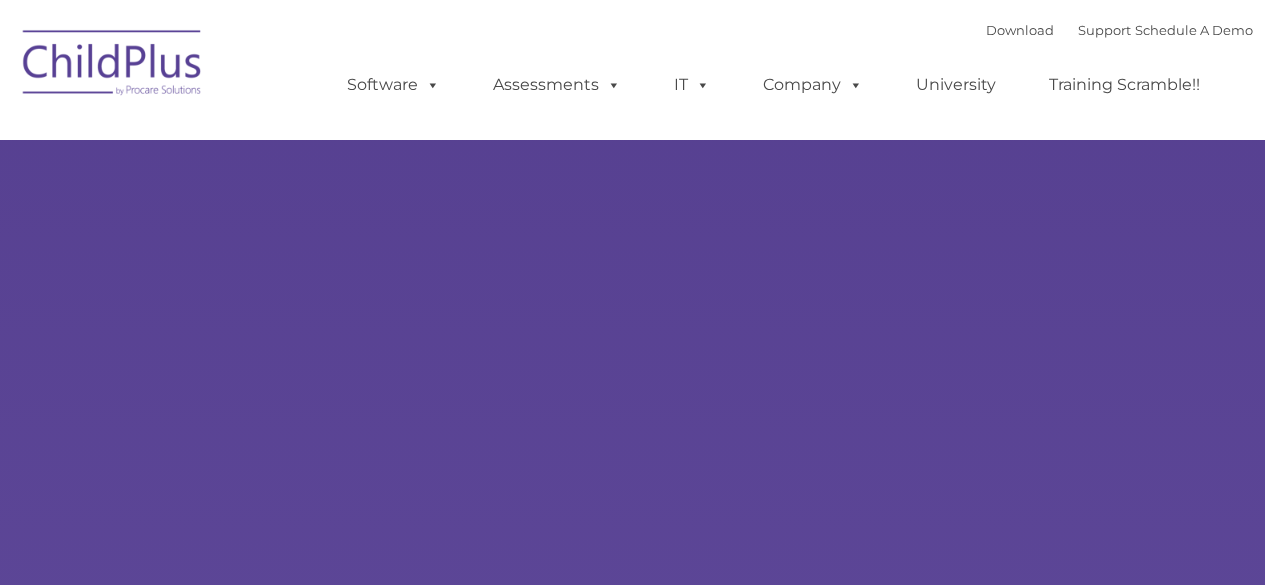 scroll, scrollTop: 0, scrollLeft: 0, axis: both 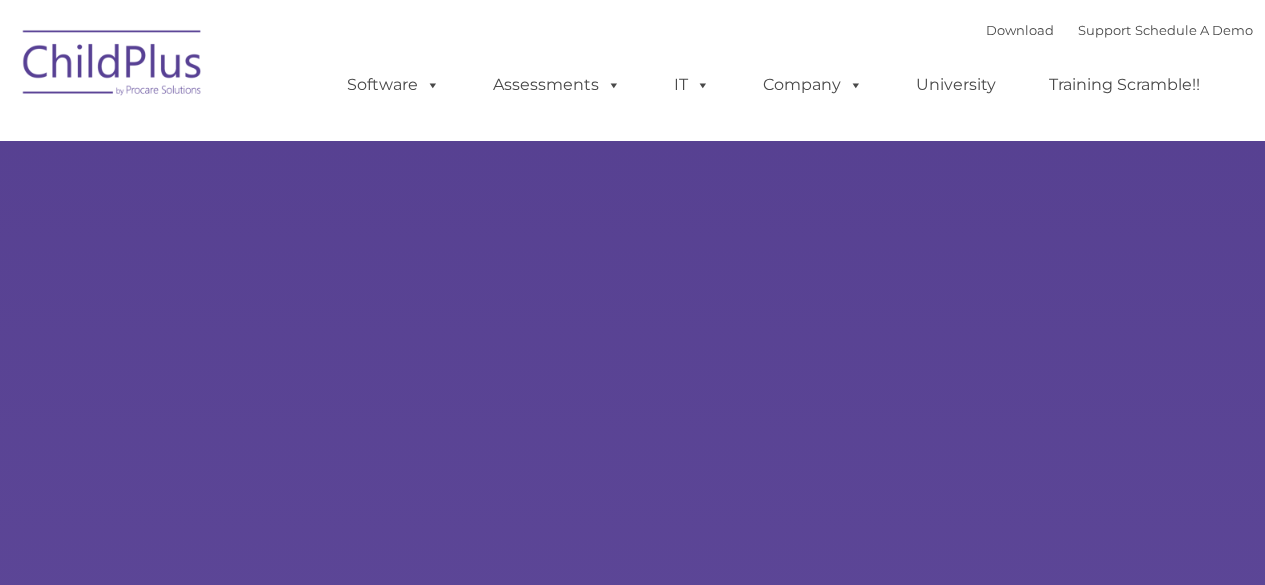 type on "" 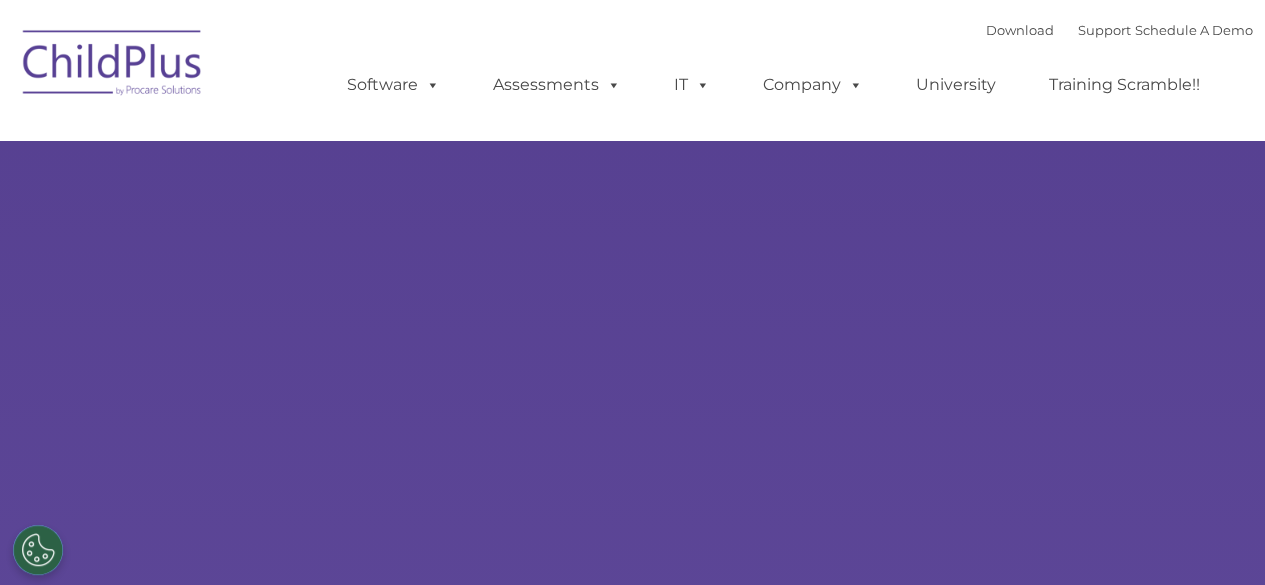 select on "MEDIUM" 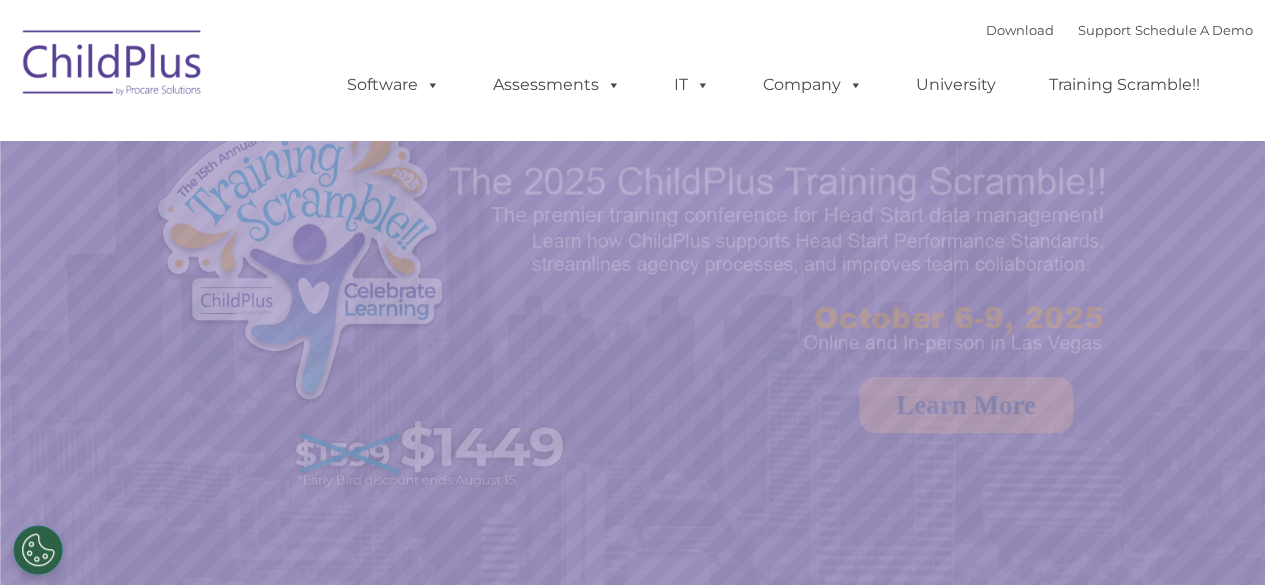 scroll, scrollTop: 0, scrollLeft: 0, axis: both 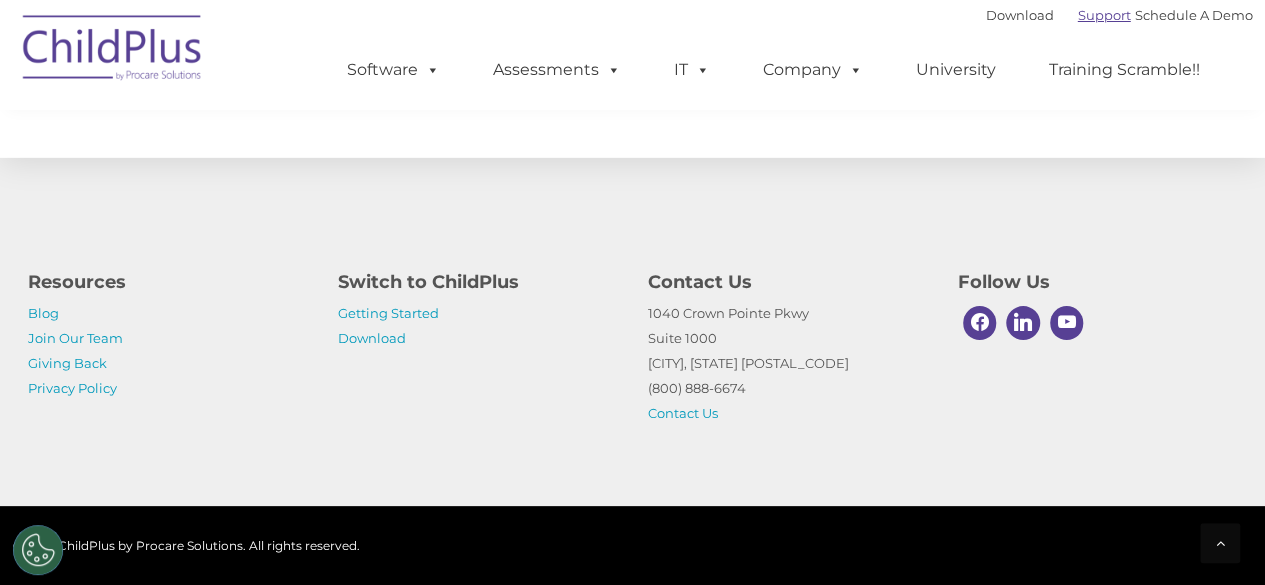 click on "Support" at bounding box center (1104, 15) 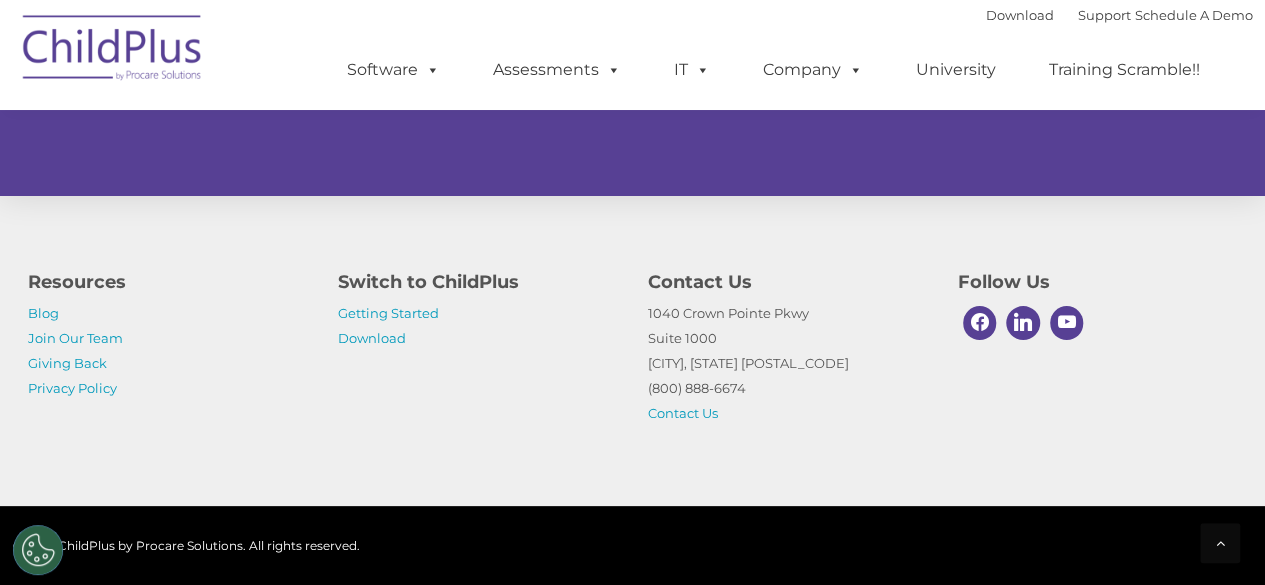 scroll, scrollTop: 1384, scrollLeft: 0, axis: vertical 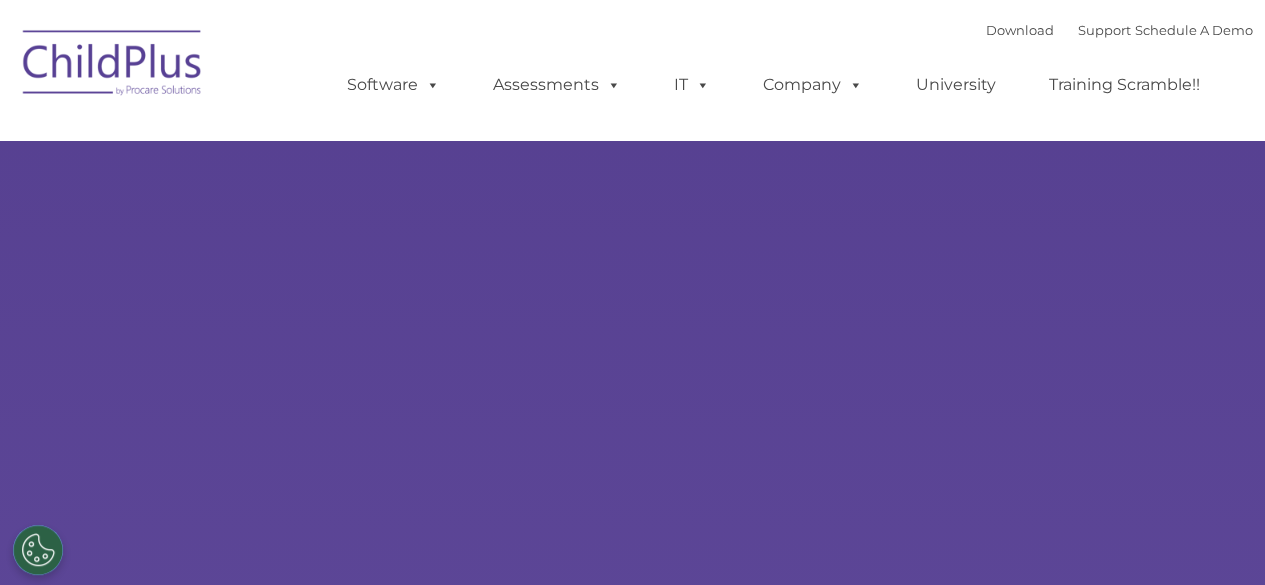 select on "MEDIUM" 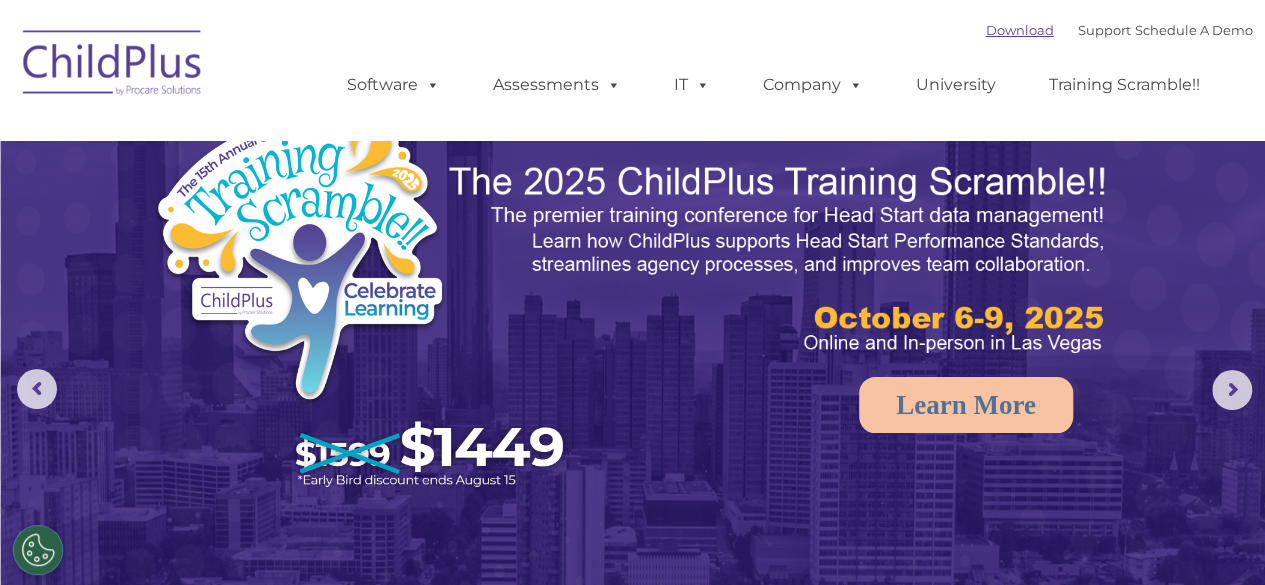 click on "Download" at bounding box center [1020, 30] 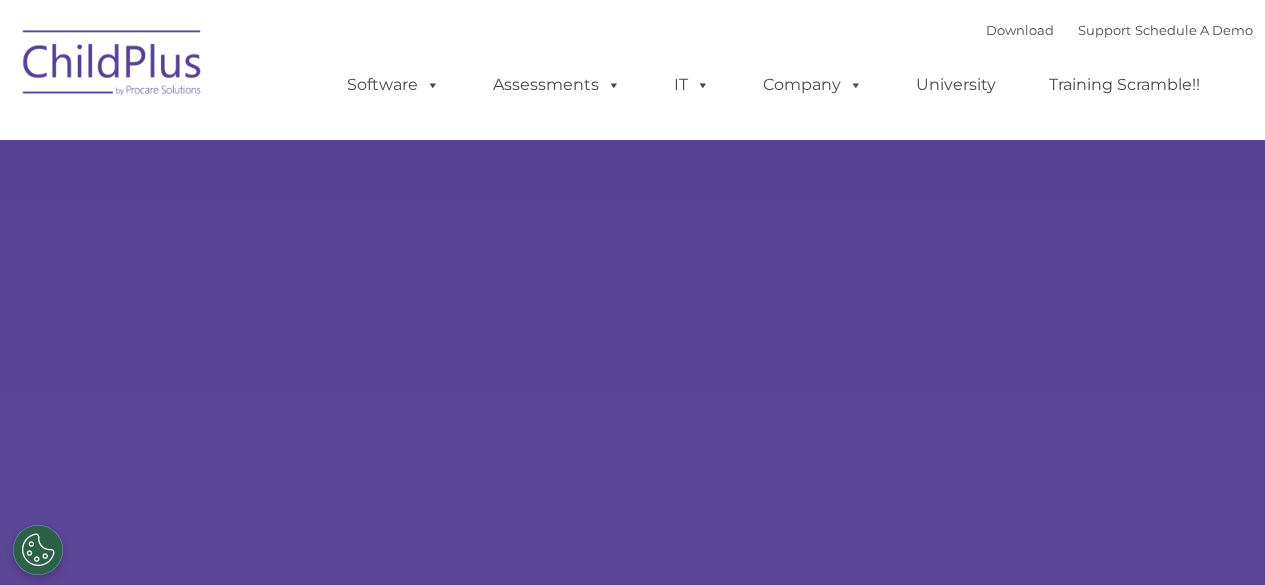 scroll, scrollTop: 0, scrollLeft: 0, axis: both 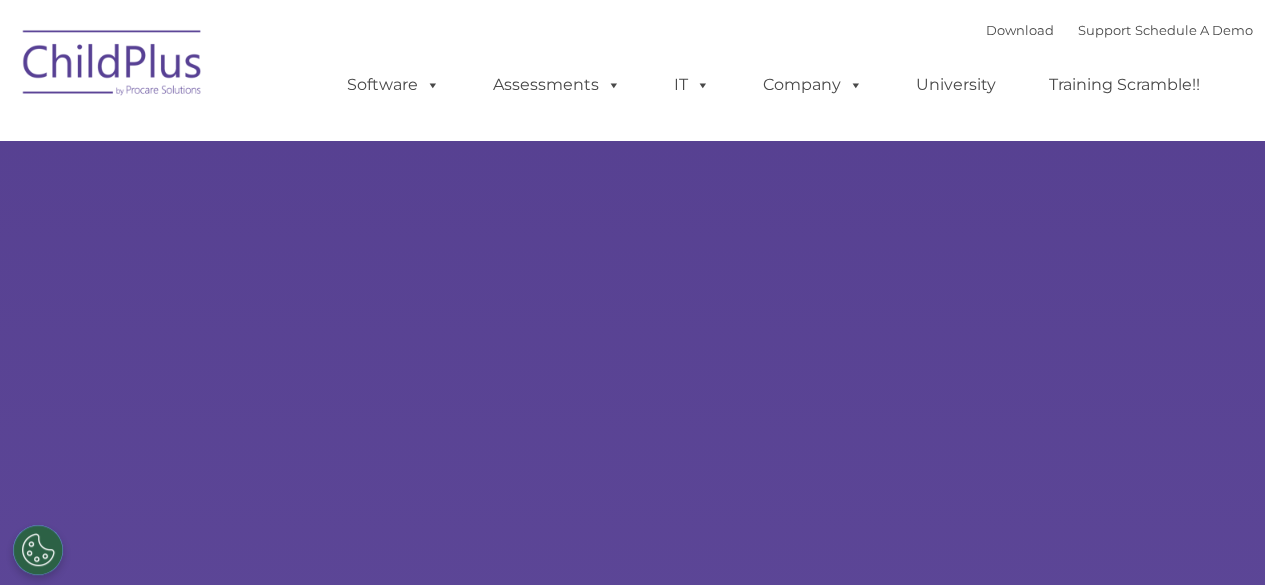 select on "MEDIUM" 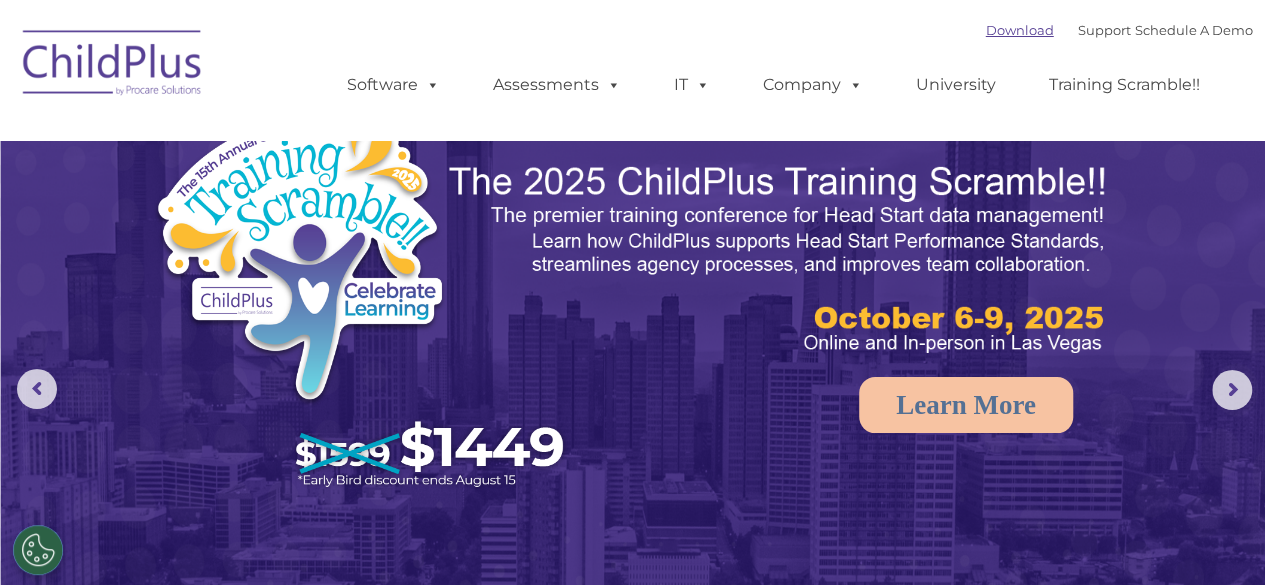 click on "Download" at bounding box center (1020, 30) 